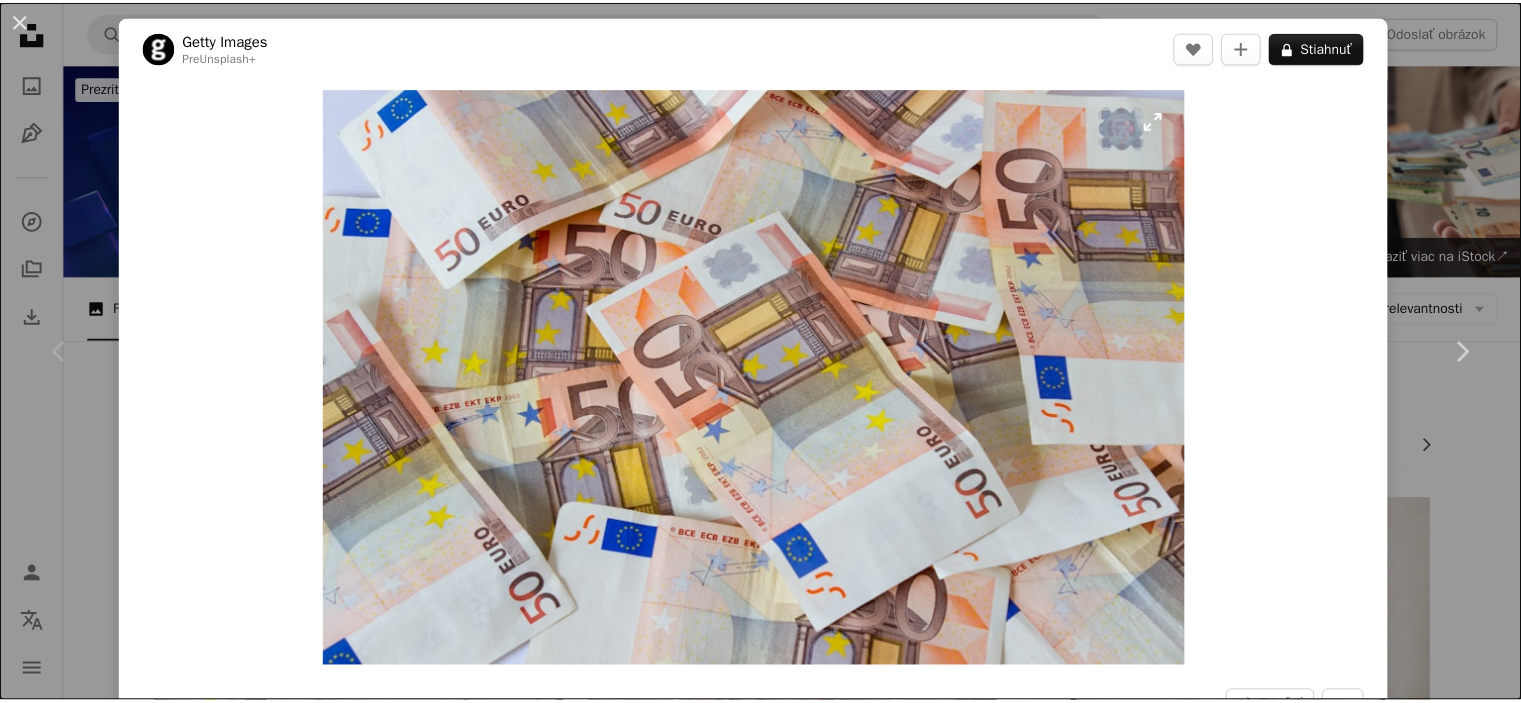 scroll, scrollTop: 0, scrollLeft: 0, axis: both 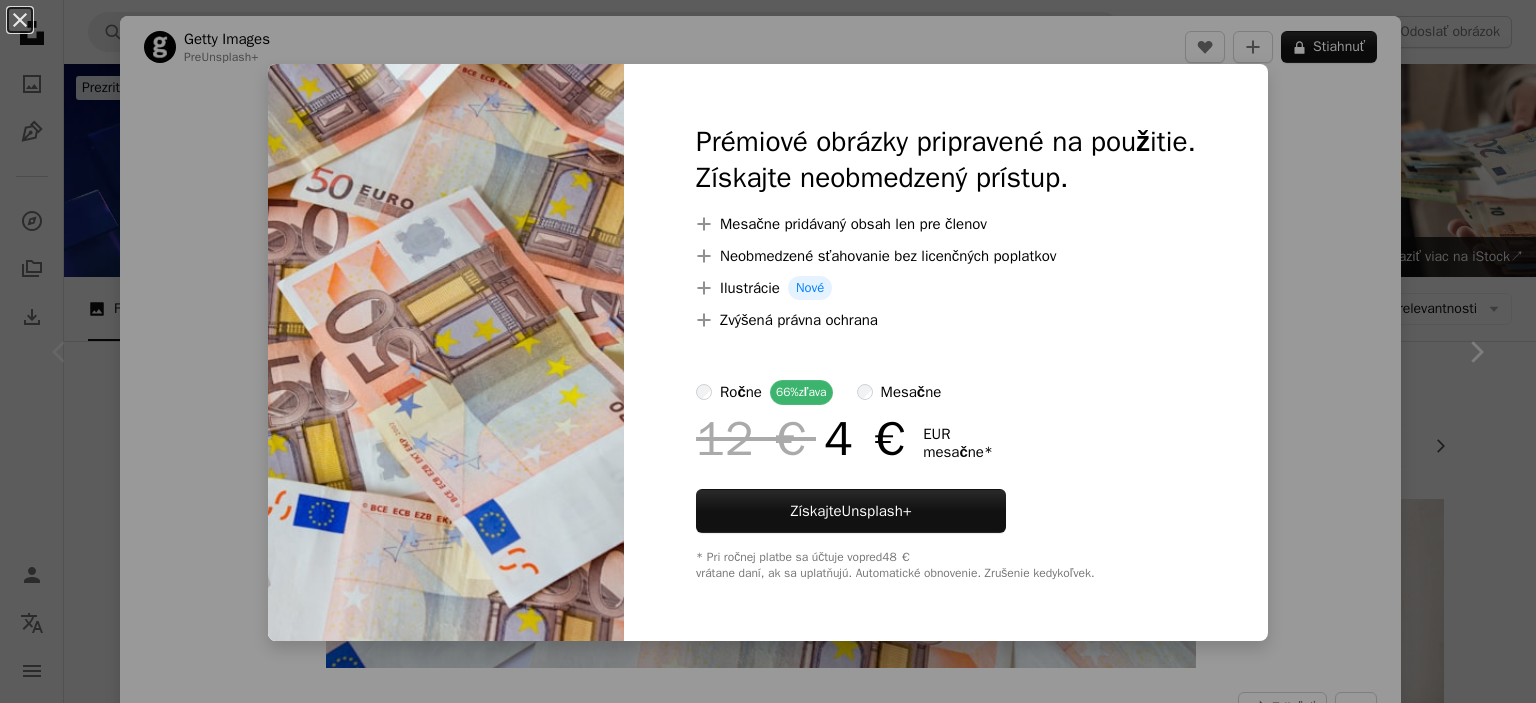 click on "An X shape Prémiové obrázky pripravené na použitie.  Získajte neobmedzený prístup. A plus sign Mesačne pridávaný obsah len pre členov A plus sign Neobmedzené sťahovanie bez licenčných poplatkov A plus sign Ilustrácie Nové A plus sign Zvýšená právna ochrana ročne 66%  zľava mesačne 12 €   4 € EUR mesačne  * Získajte  Unsplash+ * Pri ročnej platbe sa účtuje vopred  48 €  vrátane daní, ak sa uplatňujú. Automatické obnovenie. Zrušenie kedykoľvek." at bounding box center [768, 351] 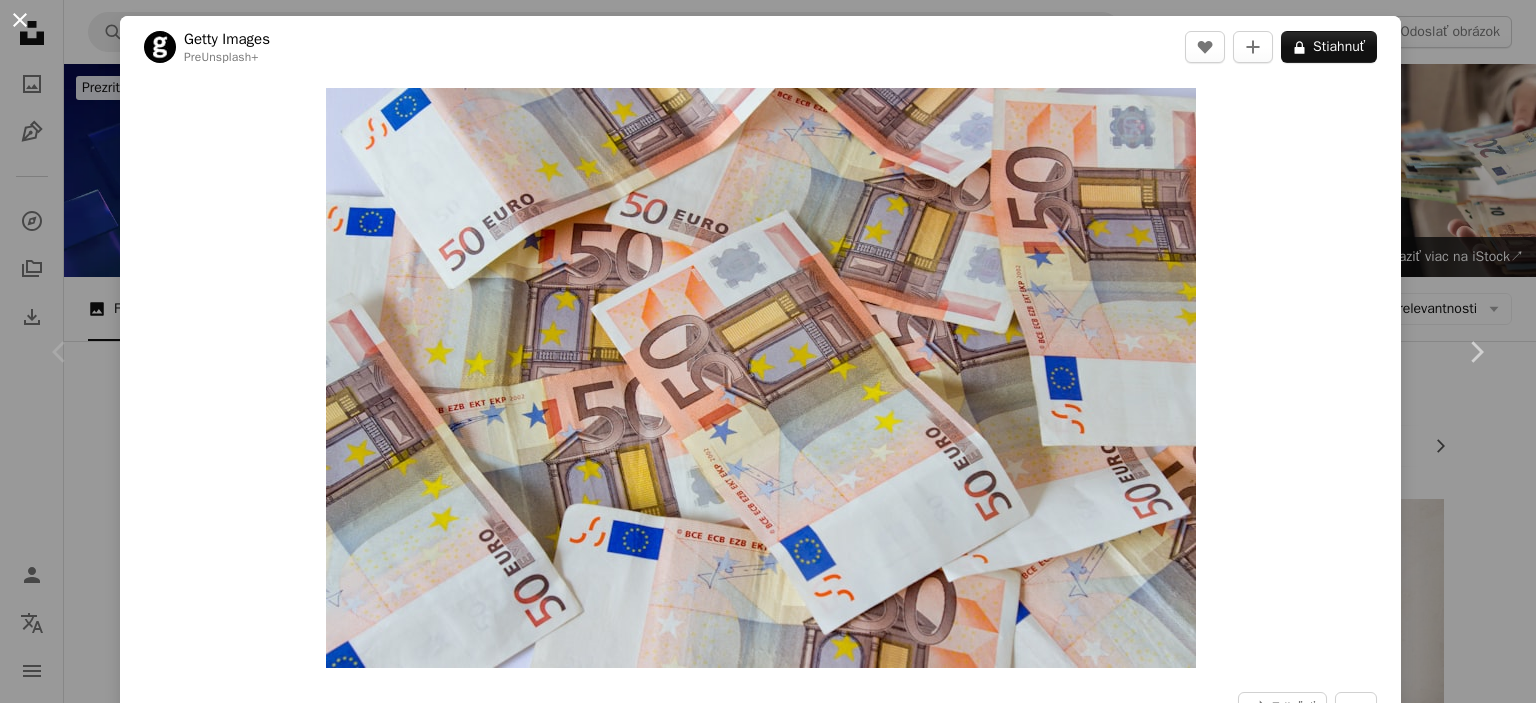 click on "An X shape" at bounding box center (20, 20) 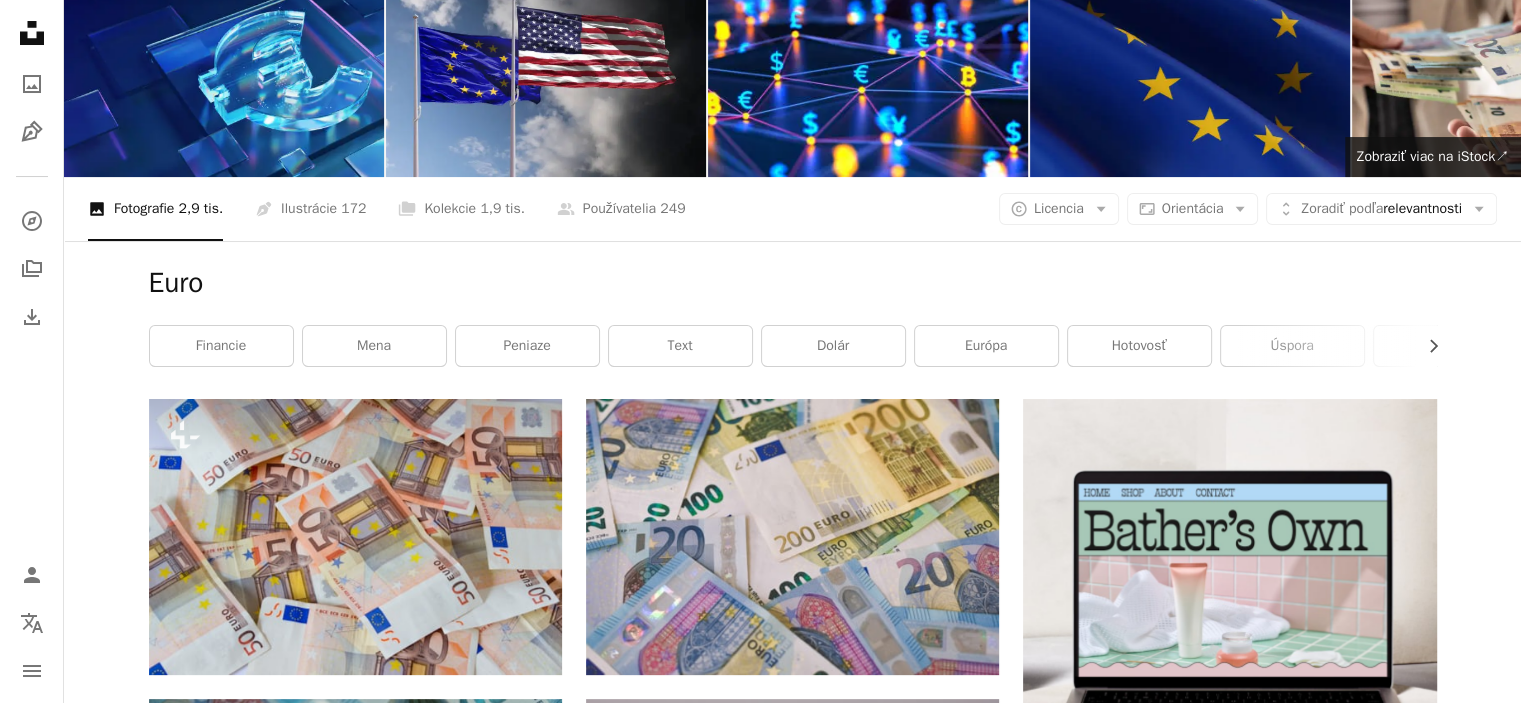 scroll, scrollTop: 200, scrollLeft: 0, axis: vertical 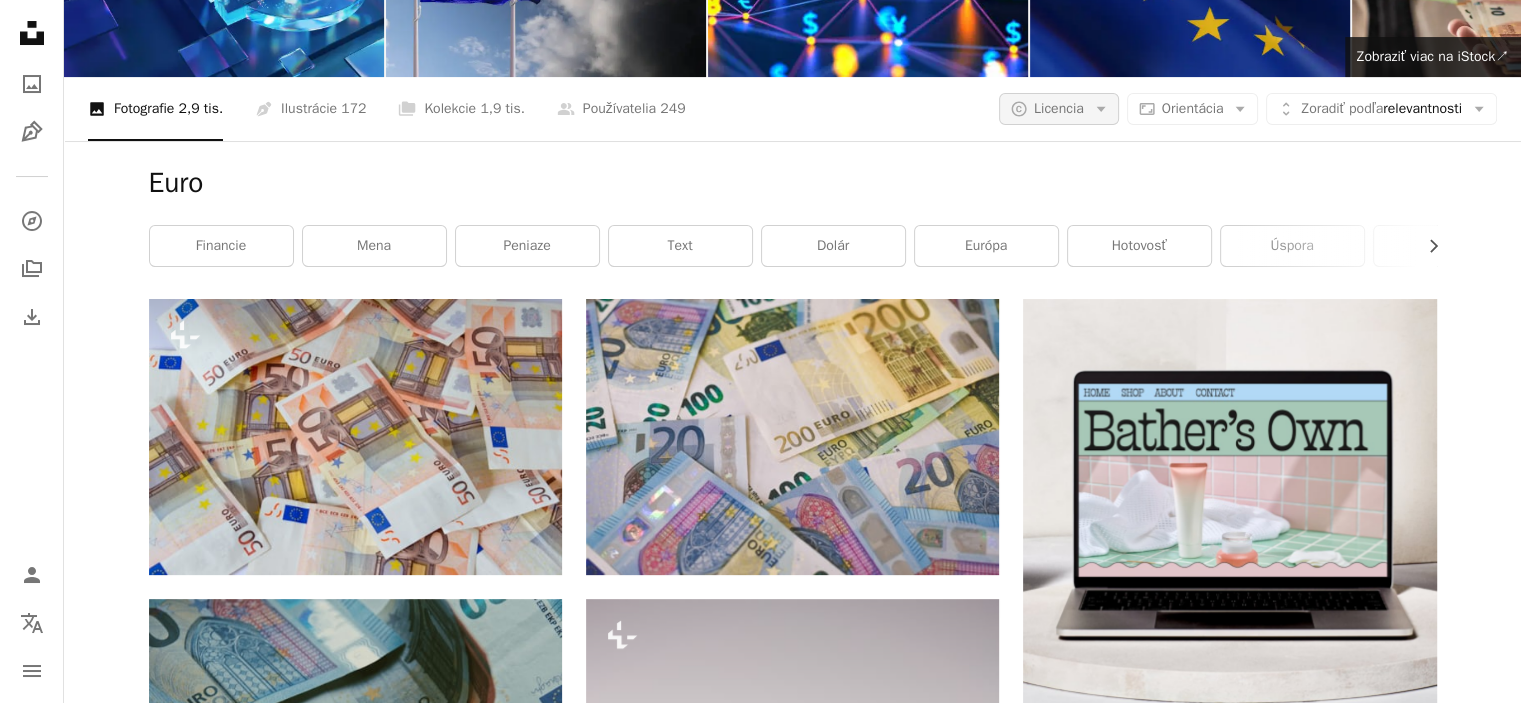 click on "A copyright icon © Licencia Arrow down" at bounding box center [1059, 109] 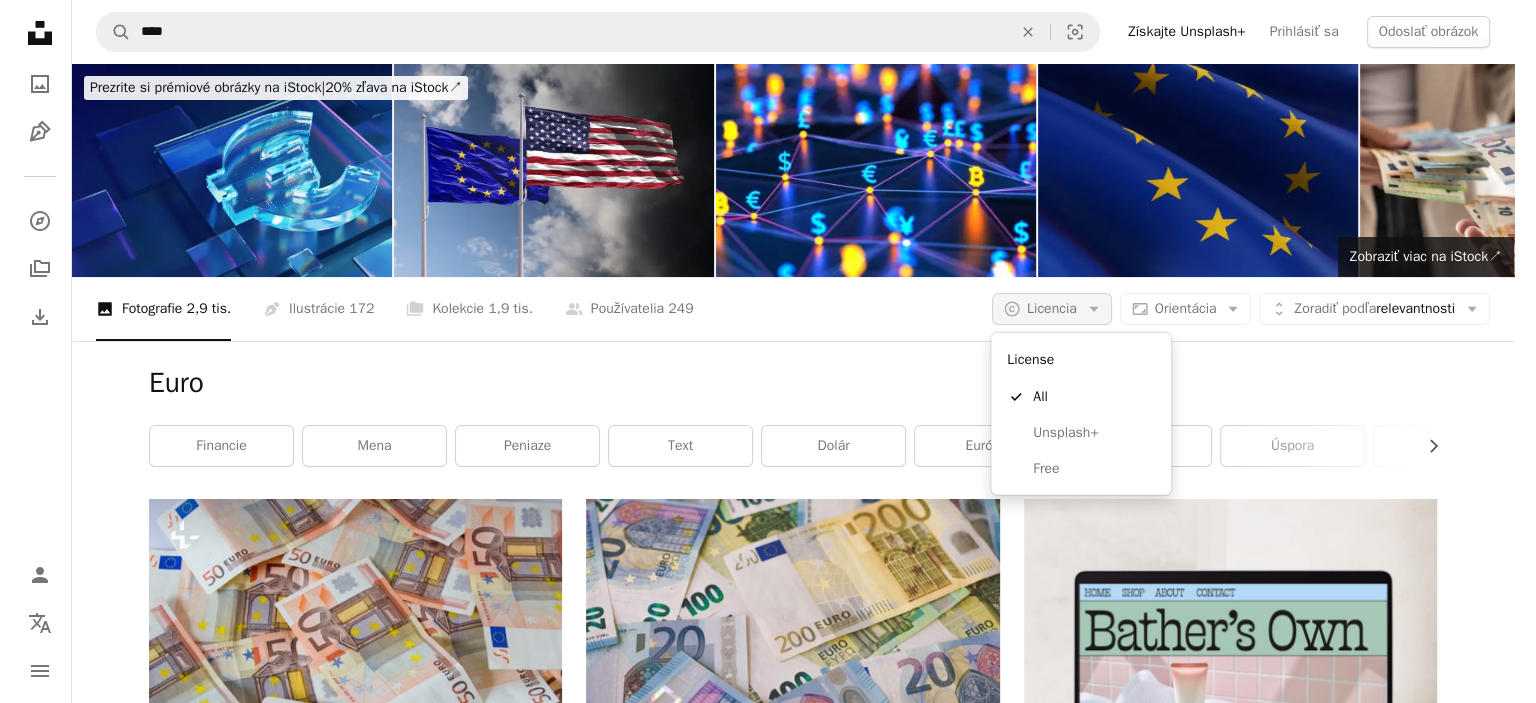 scroll, scrollTop: 0, scrollLeft: 0, axis: both 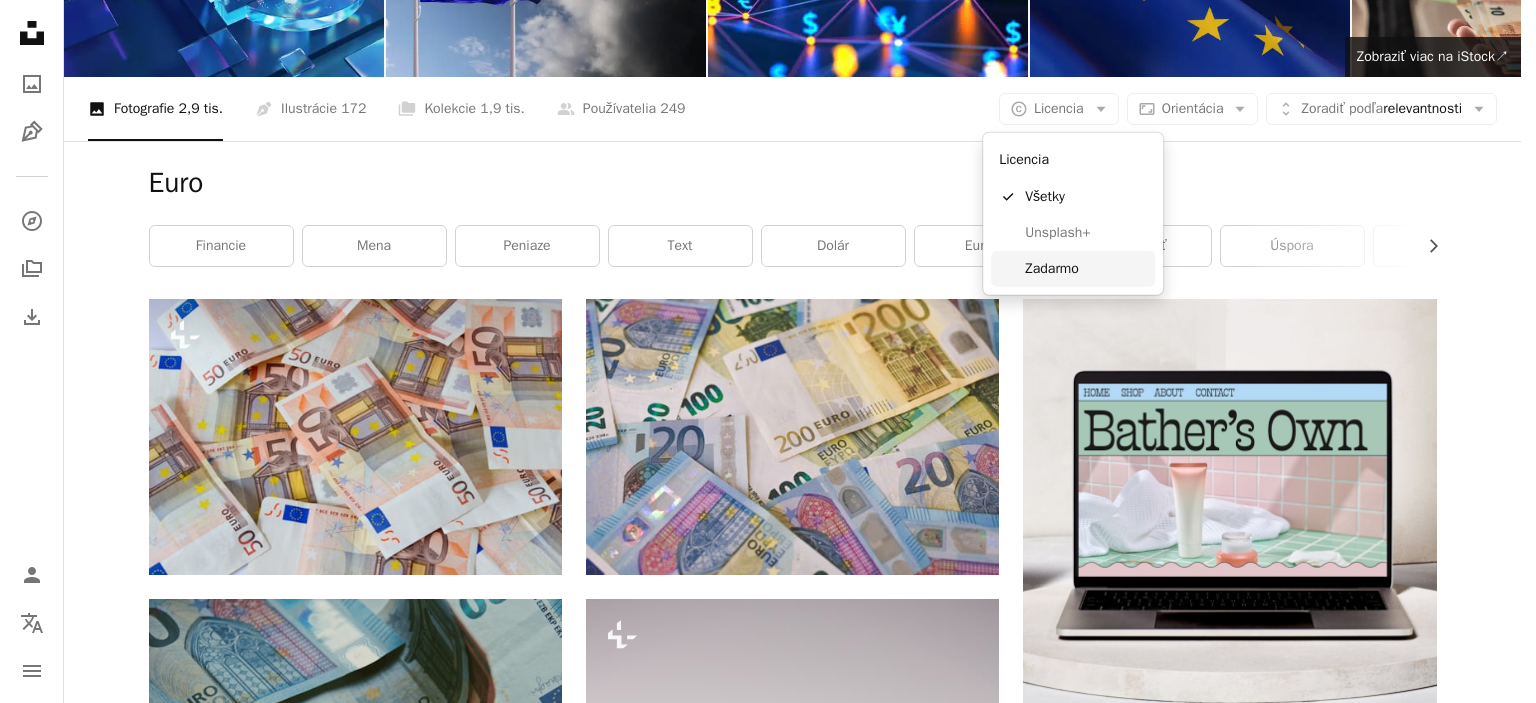 click on "Zadarmo" at bounding box center [1052, 268] 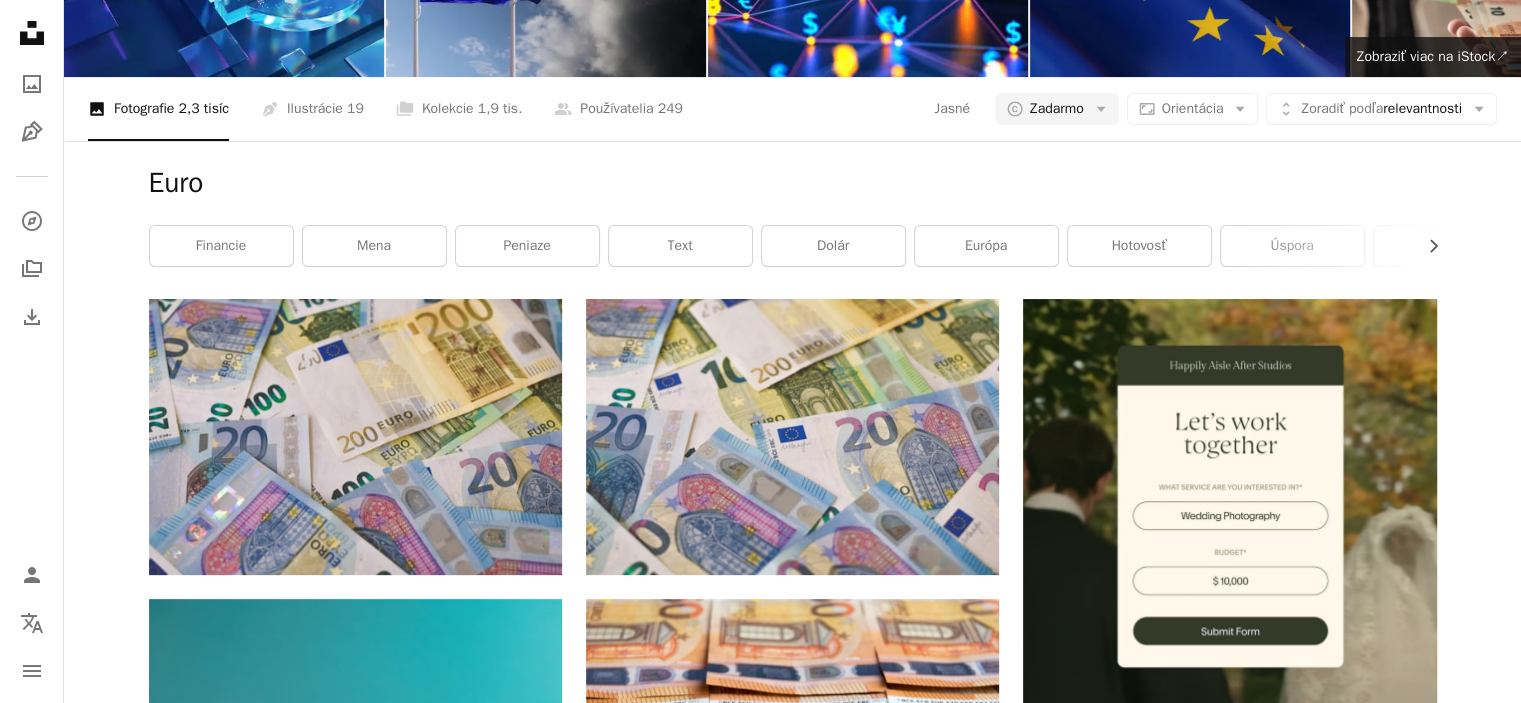 scroll, scrollTop: 2096, scrollLeft: 0, axis: vertical 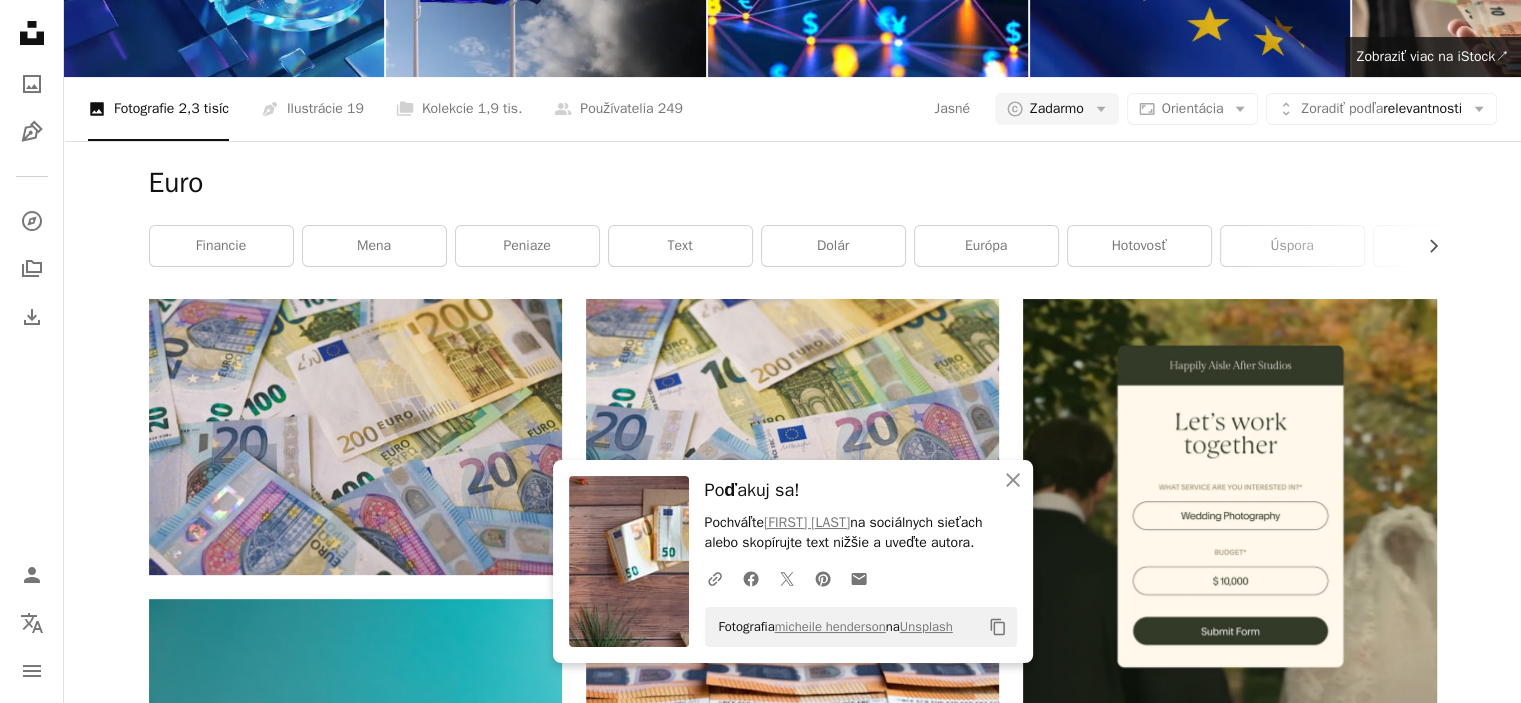 drag, startPoint x: 1080, startPoint y: 372, endPoint x: 1214, endPoint y: 379, distance: 134.18271 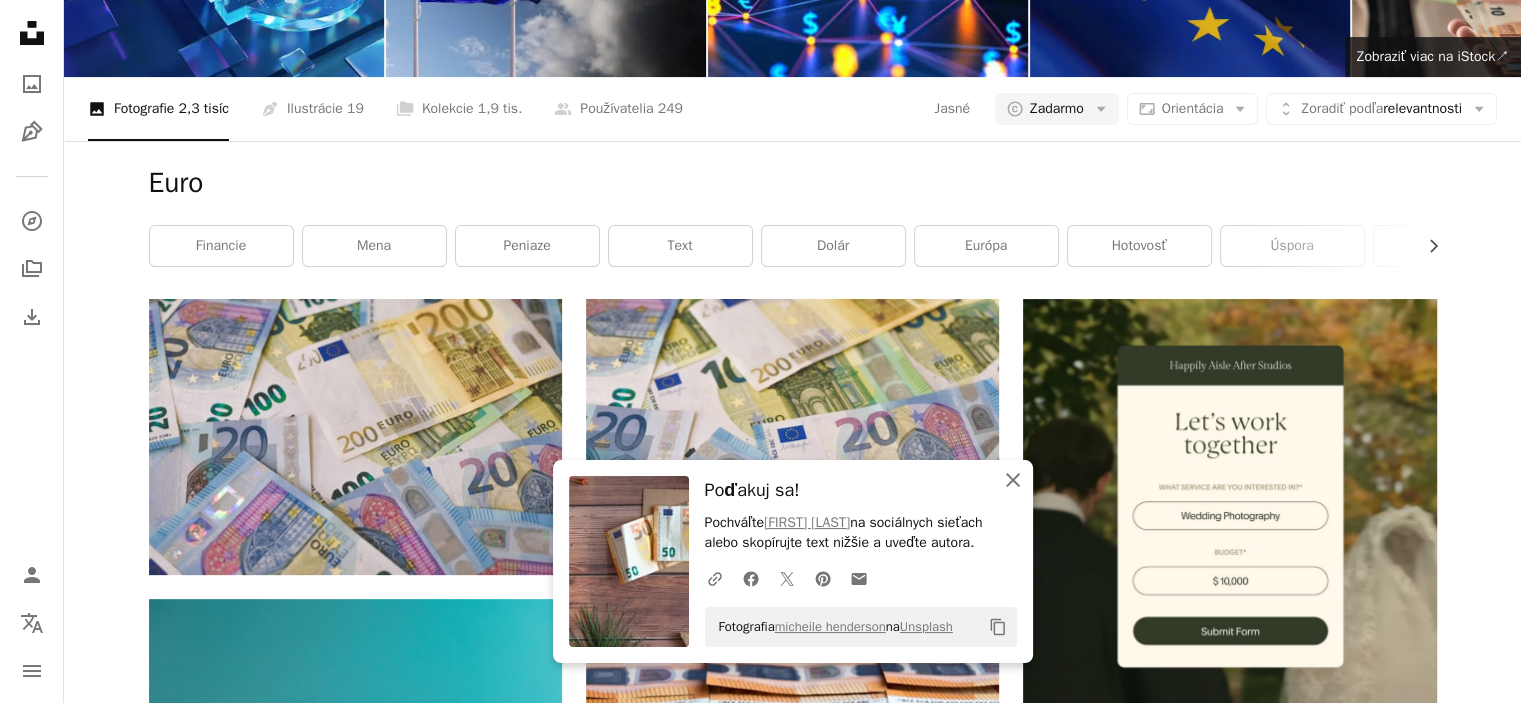 drag, startPoint x: 1008, startPoint y: 456, endPoint x: 1044, endPoint y: 452, distance: 36.221542 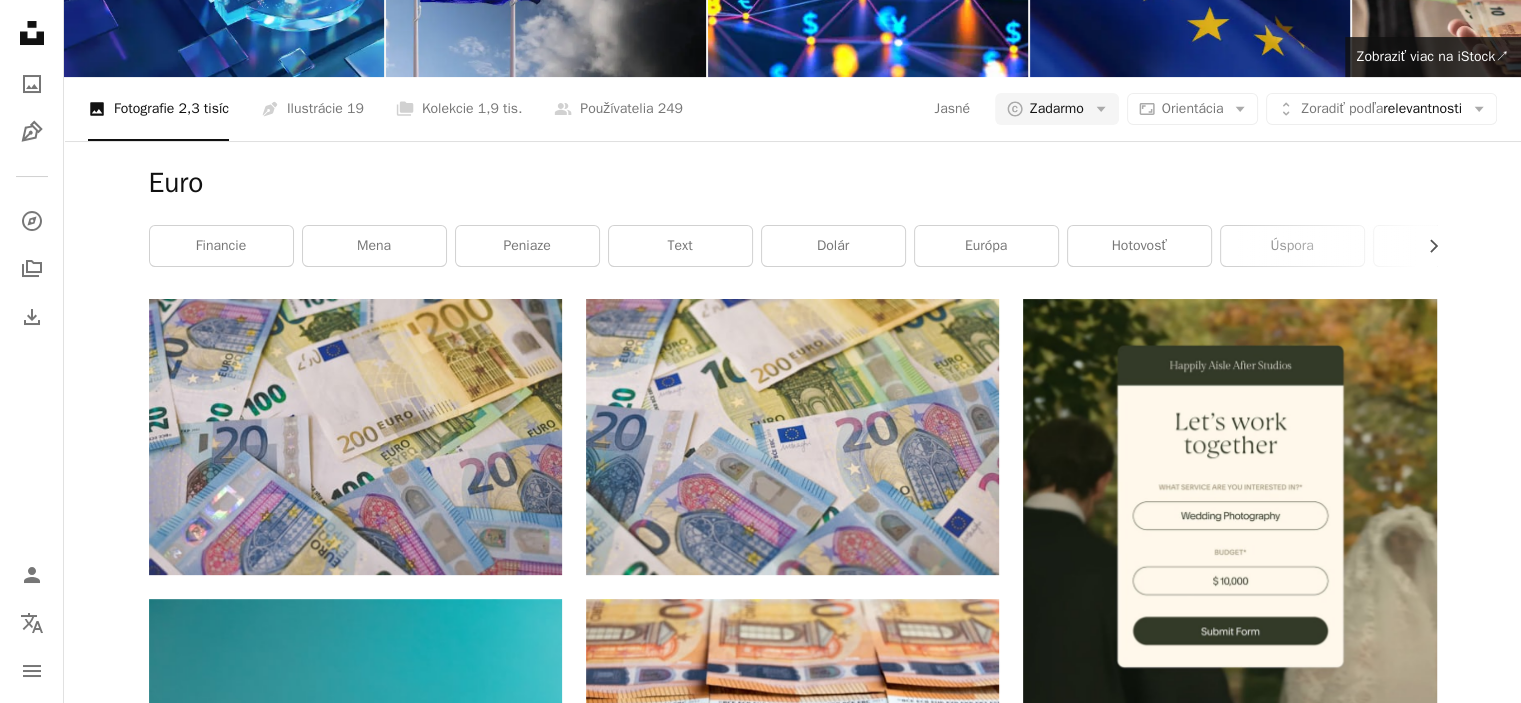 scroll, scrollTop: 0, scrollLeft: 0, axis: both 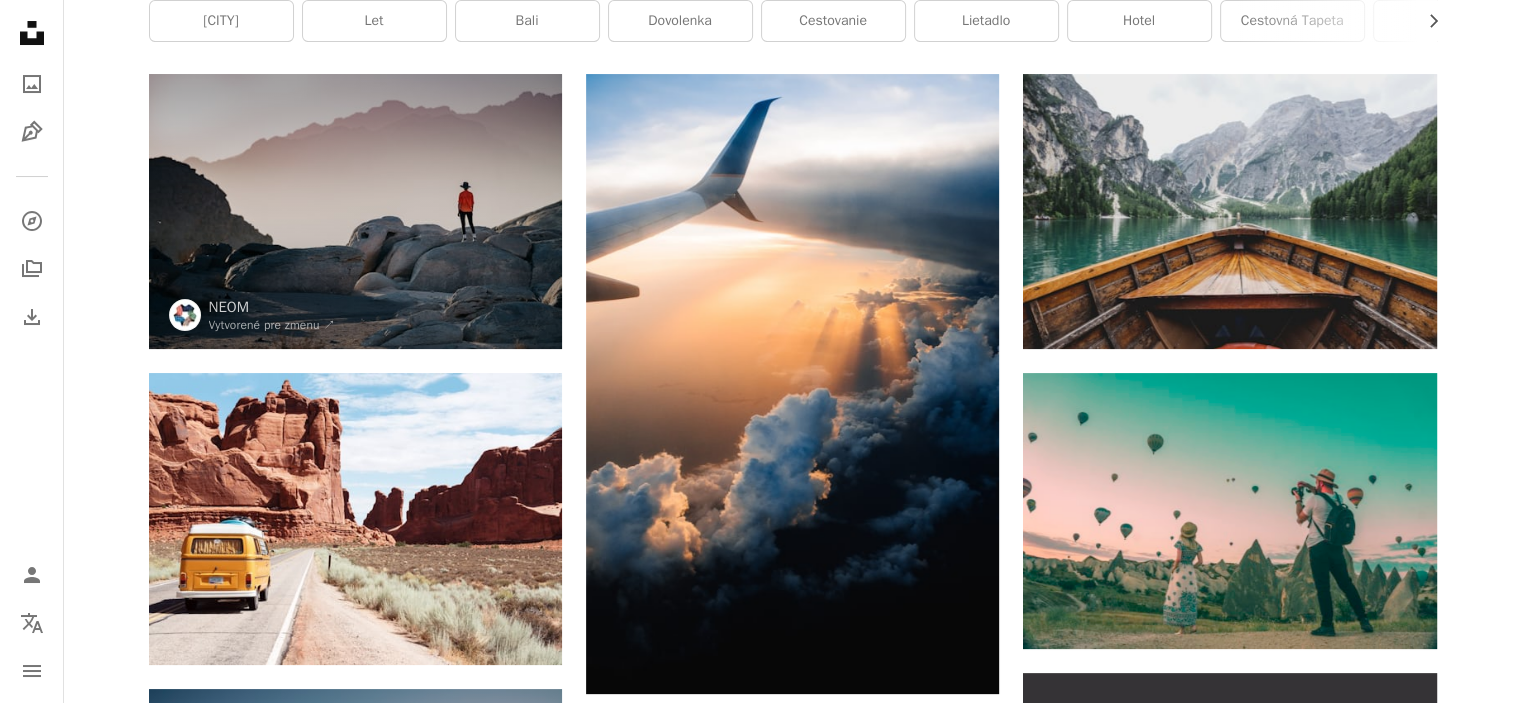 drag, startPoint x: 500, startPoint y: 31, endPoint x: 0, endPoint y: 14, distance: 500.2889 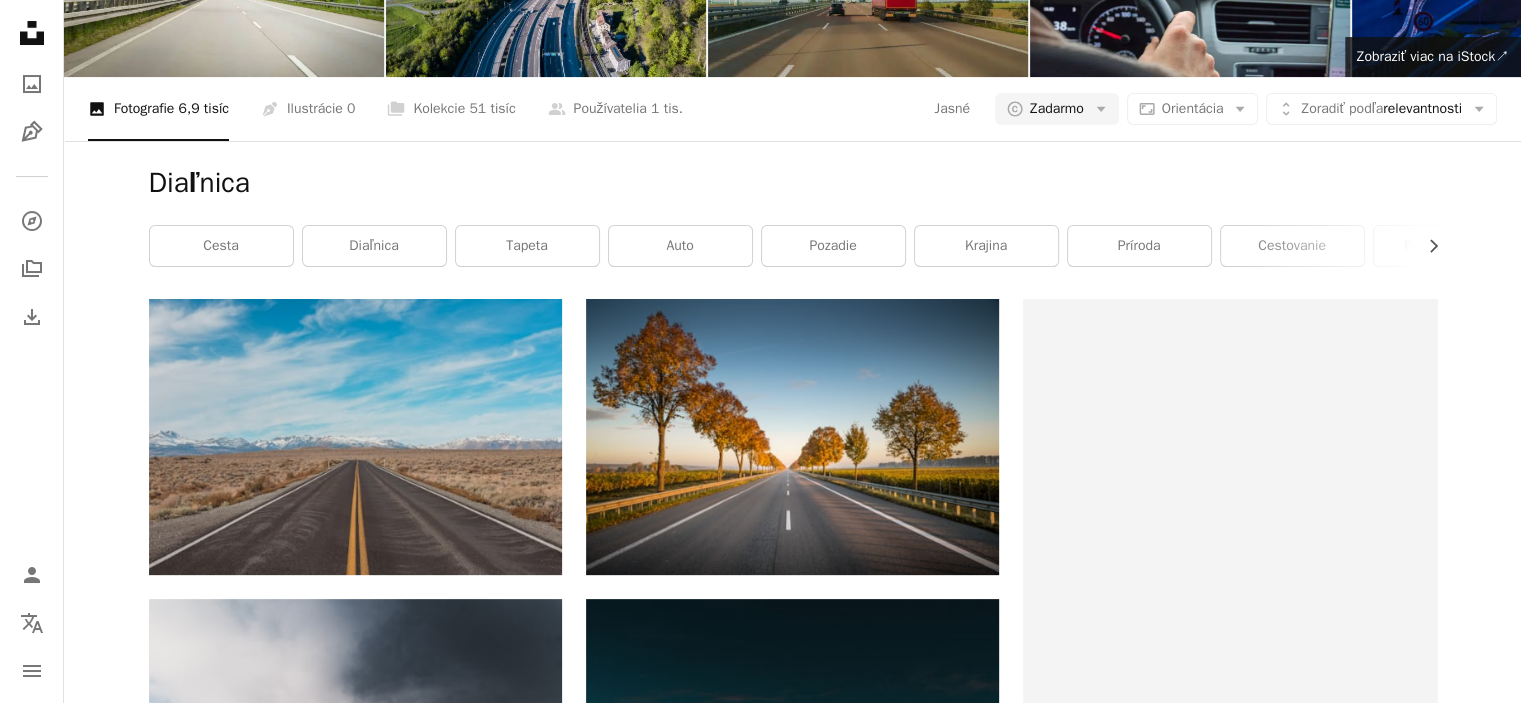 scroll, scrollTop: 800, scrollLeft: 0, axis: vertical 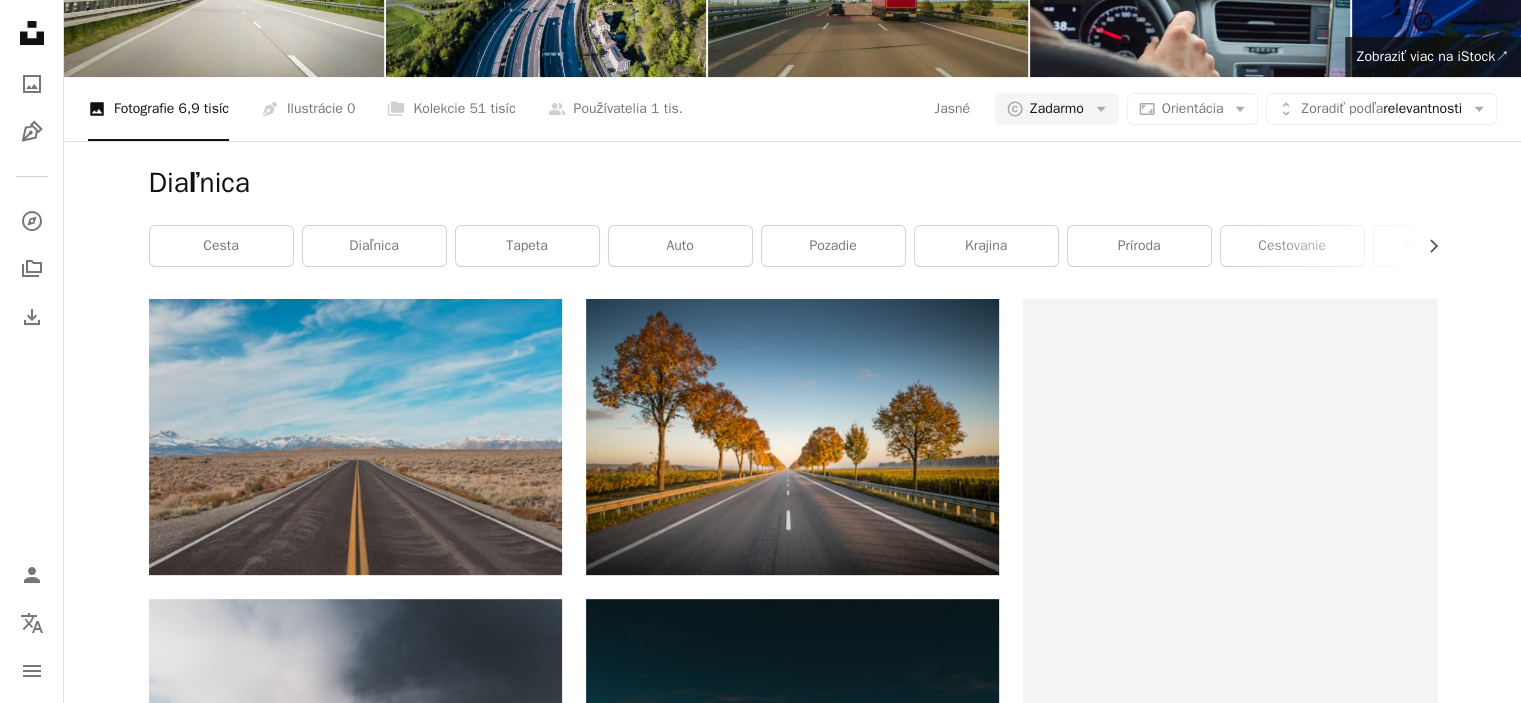click on "Arrow pointing down" 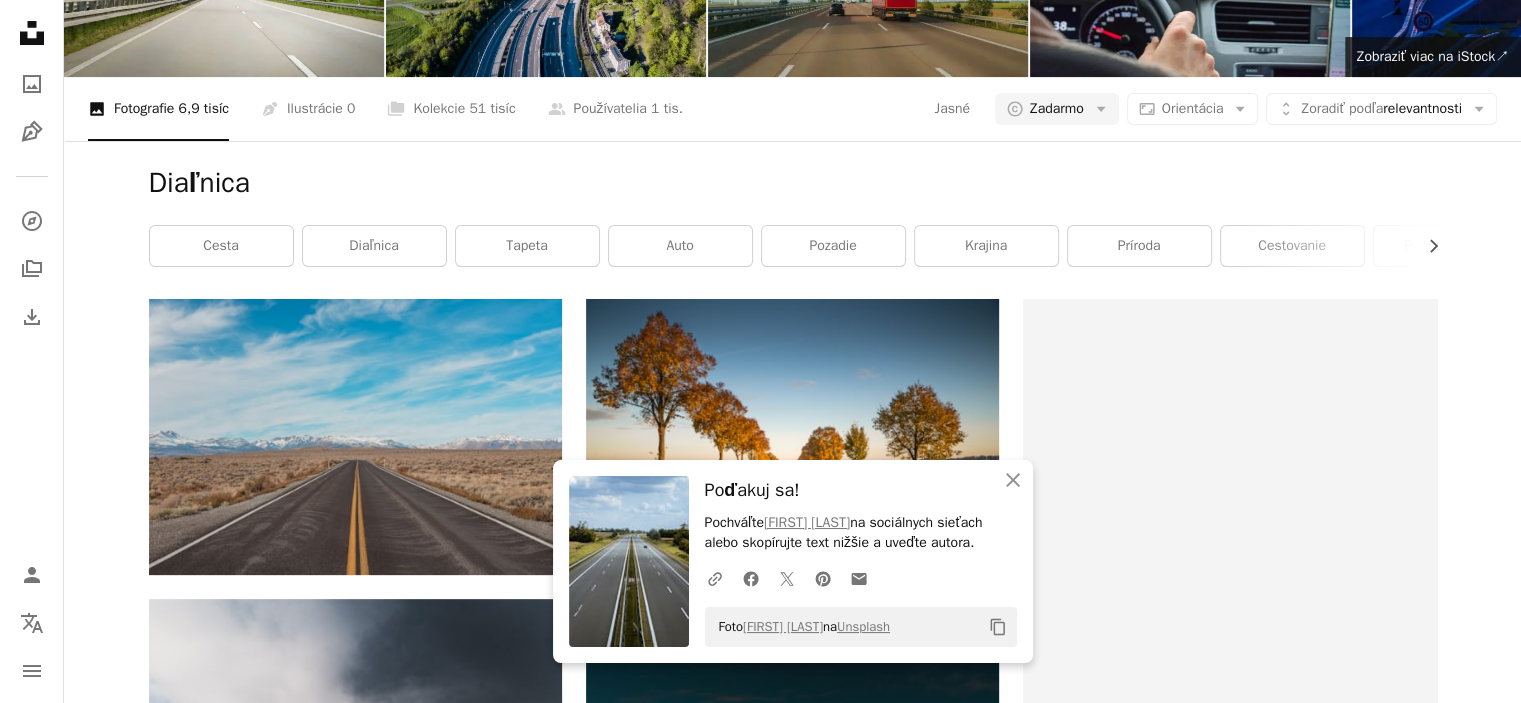 scroll, scrollTop: 2268, scrollLeft: 0, axis: vertical 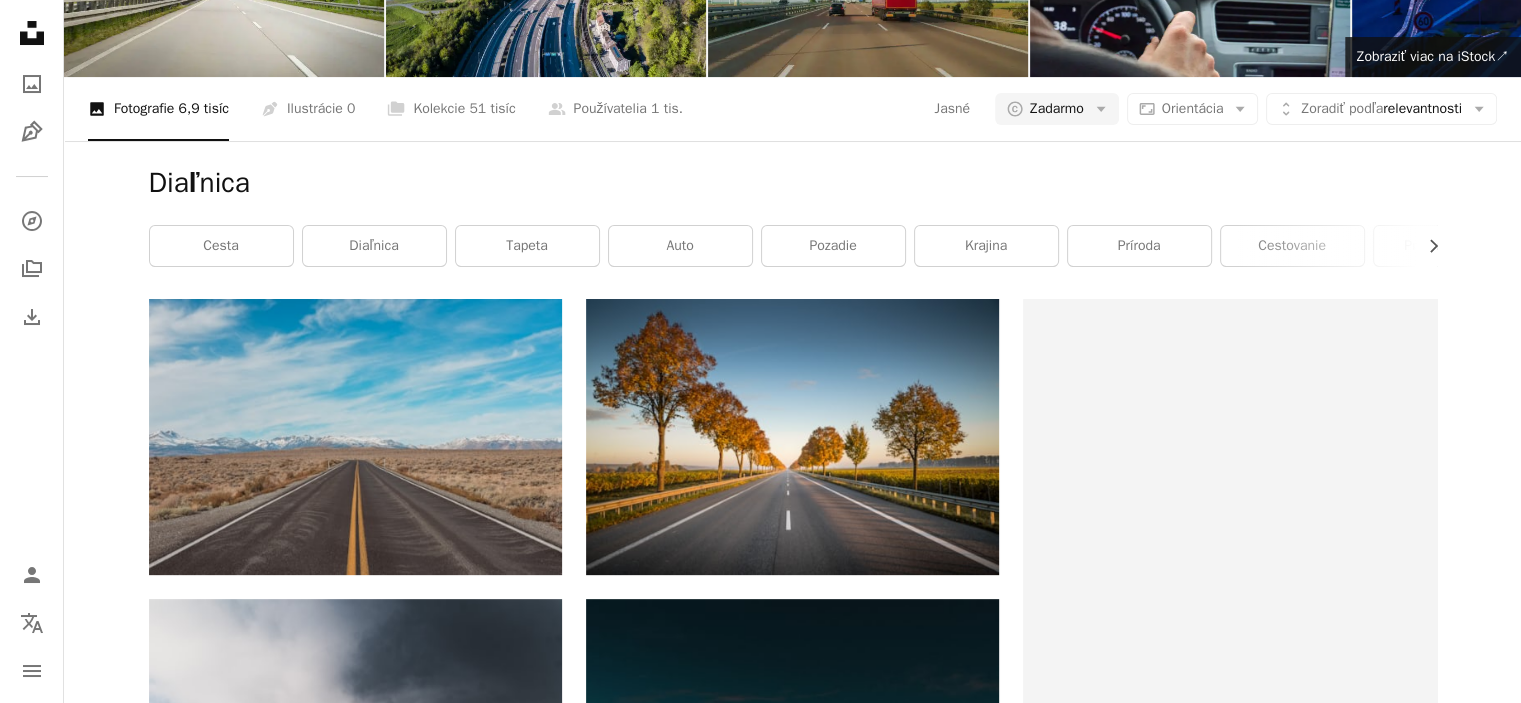 drag, startPoint x: 245, startPoint y: 24, endPoint x: 36, endPoint y: 35, distance: 209.28928 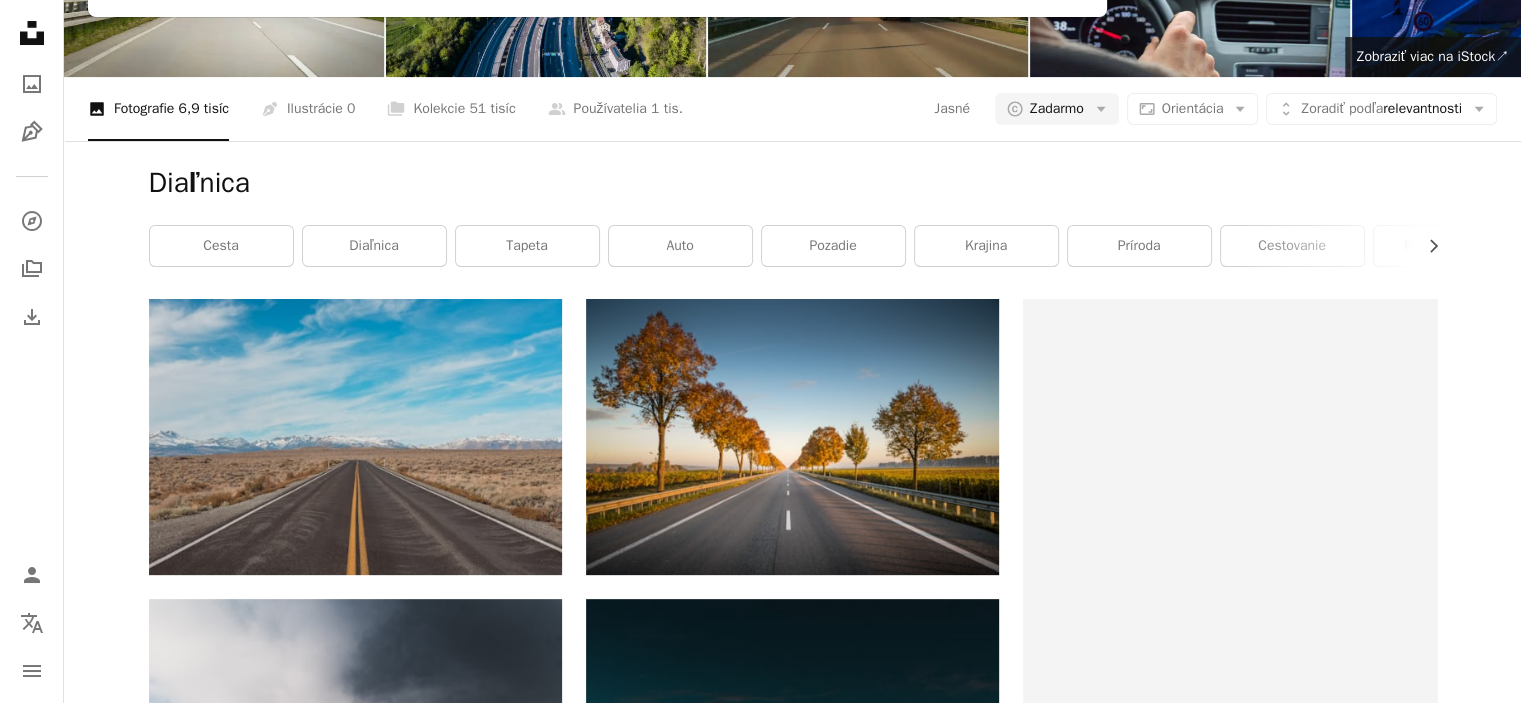 type on "*********" 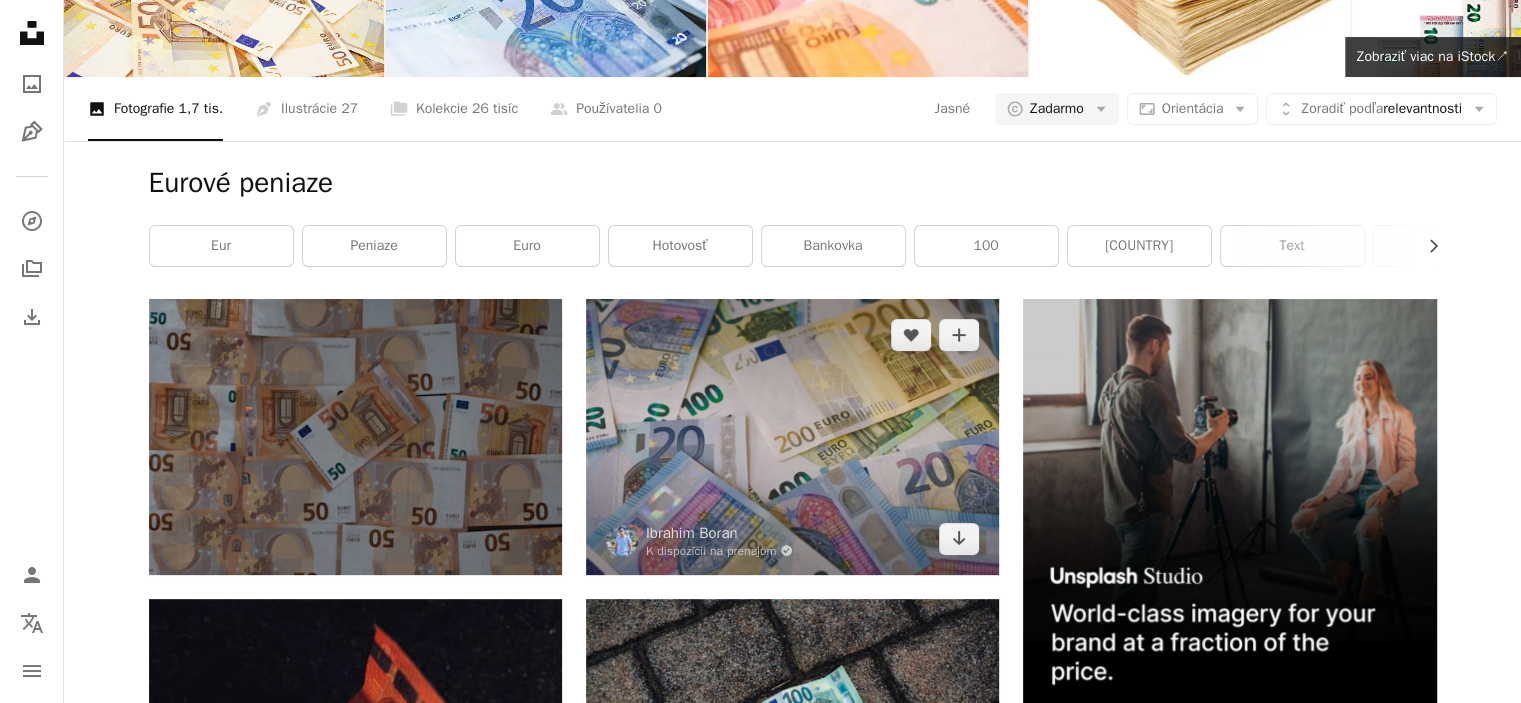 scroll, scrollTop: 380, scrollLeft: 0, axis: vertical 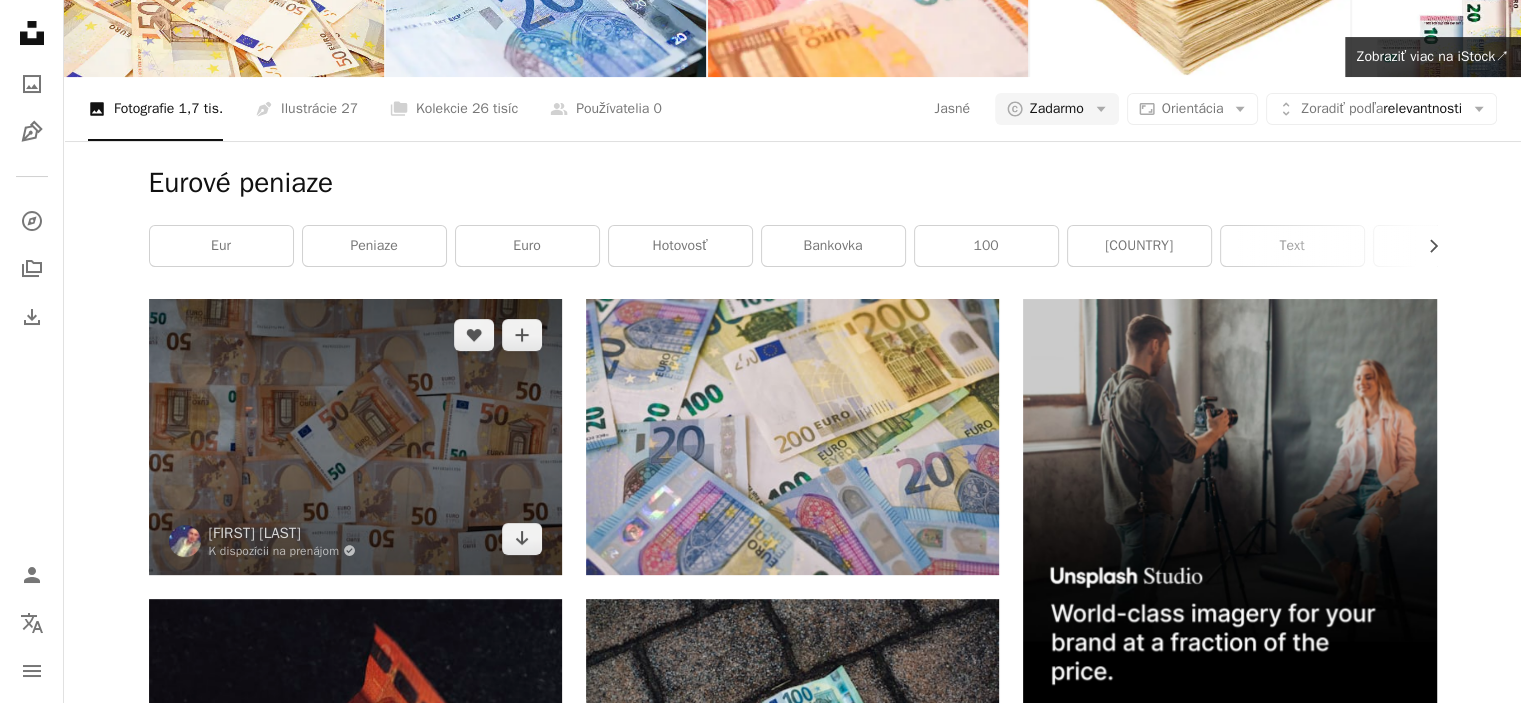 click at bounding box center [355, 436] 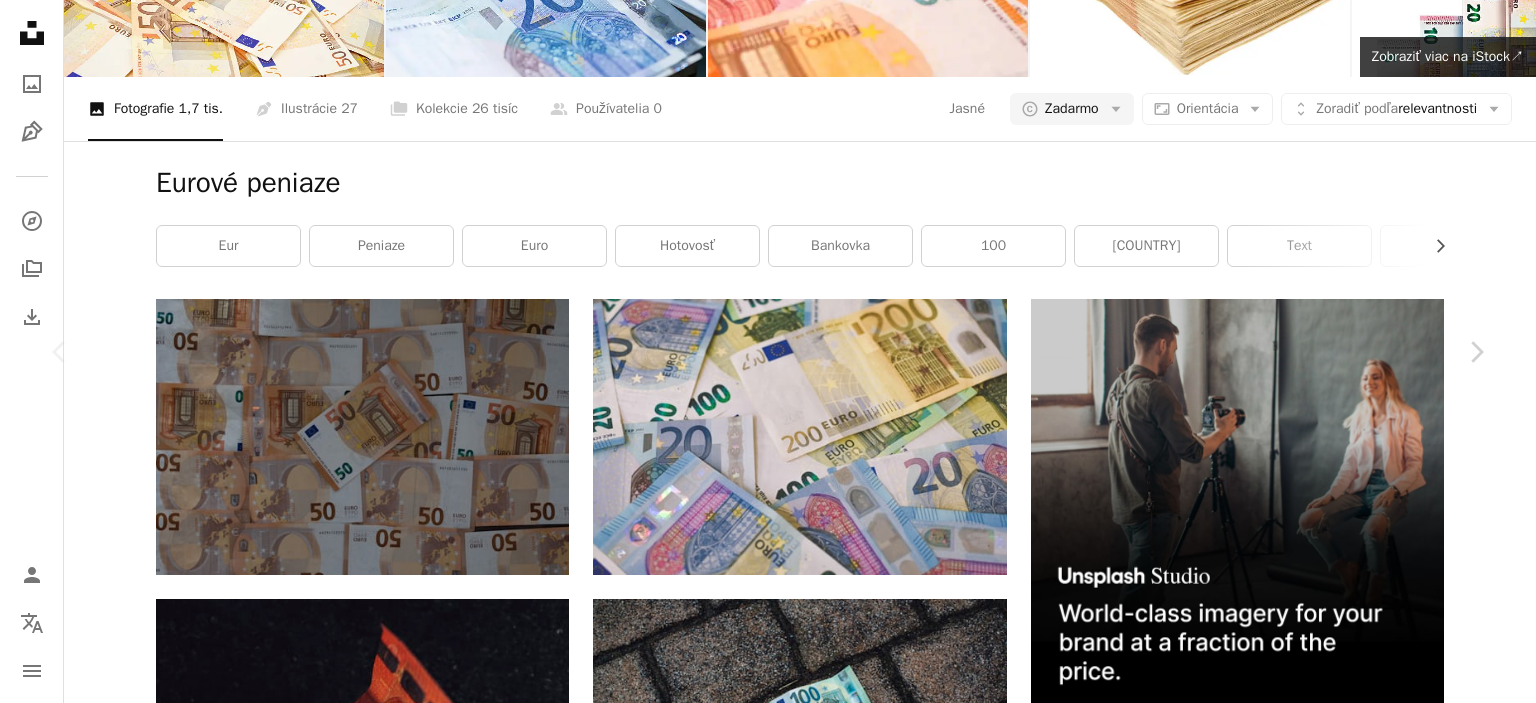 click on "Stiahnuť zadarmo" at bounding box center [1276, 4224] 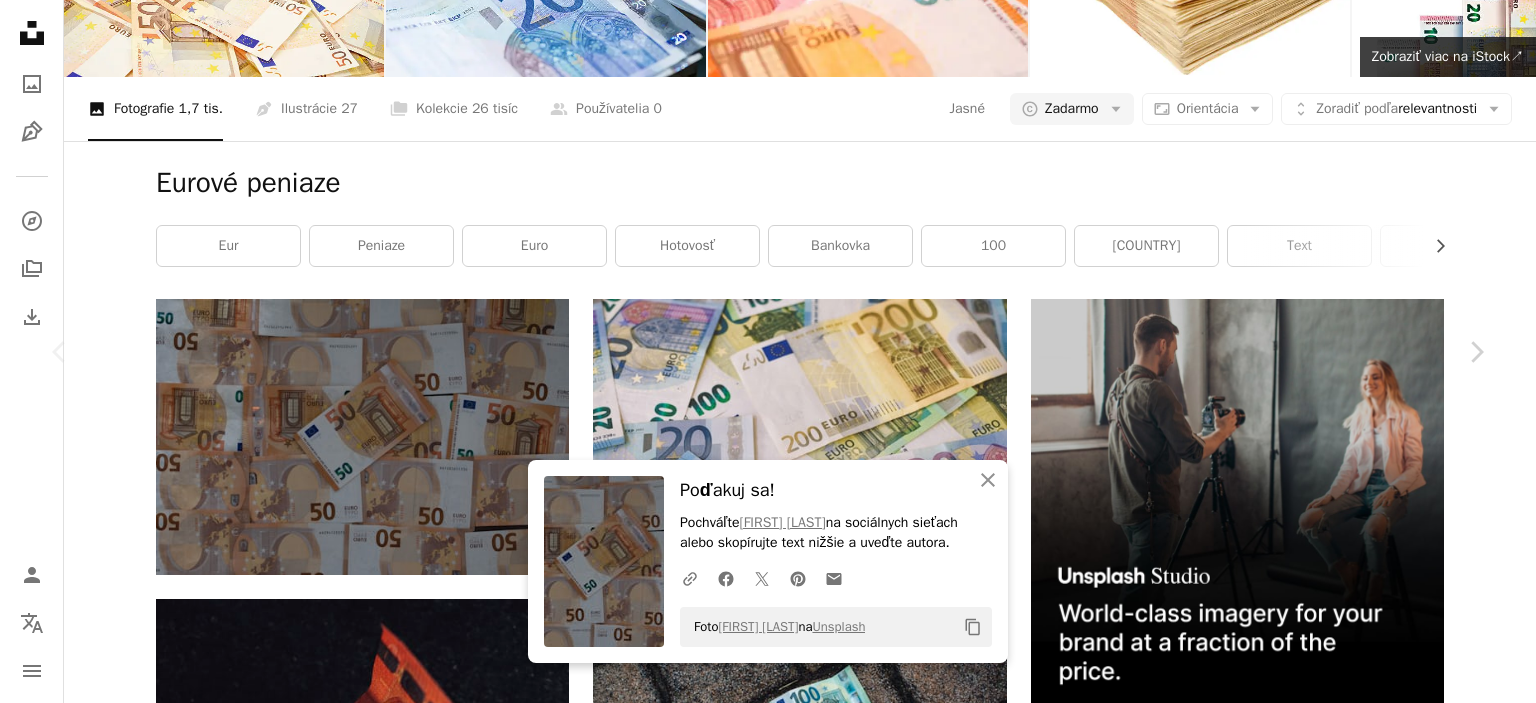 click on "An X shape" at bounding box center (20, 20) 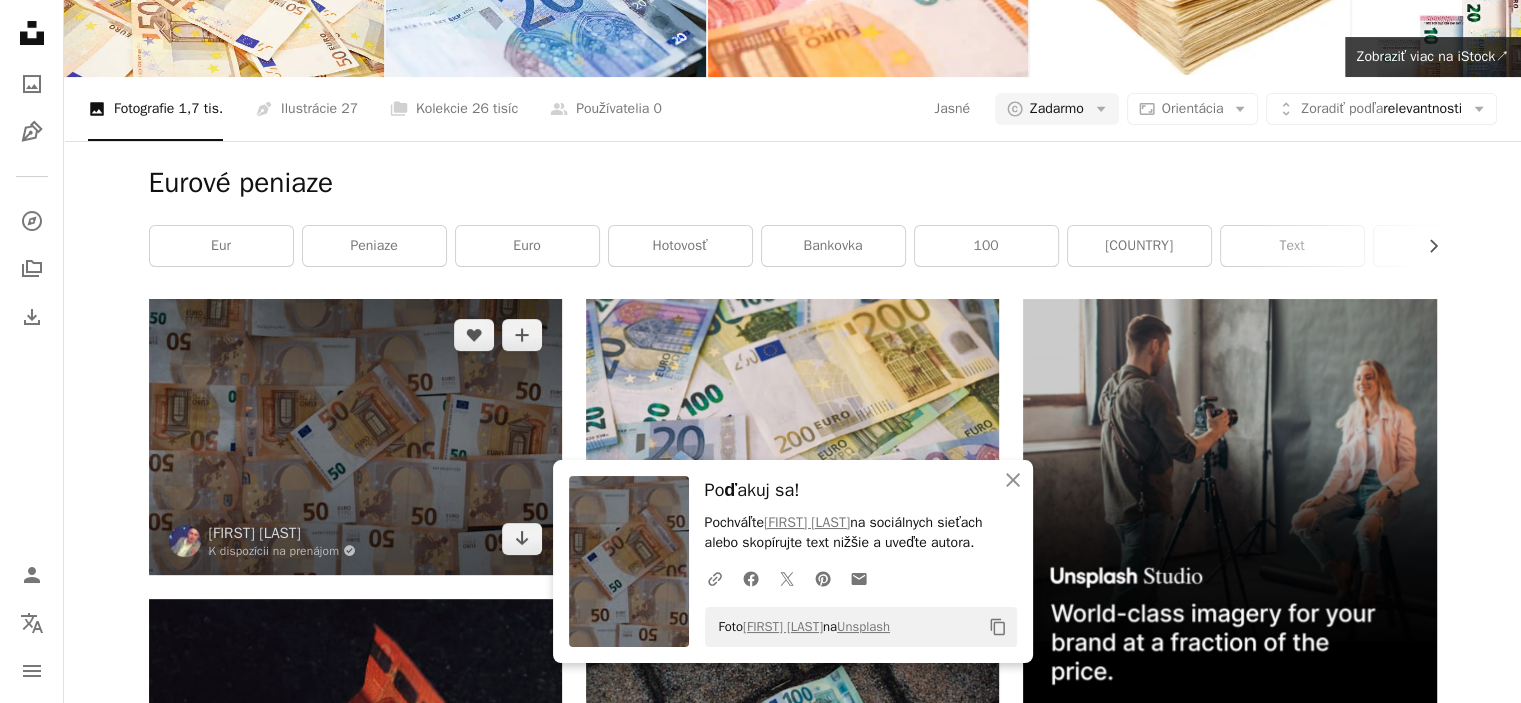 scroll, scrollTop: 580, scrollLeft: 0, axis: vertical 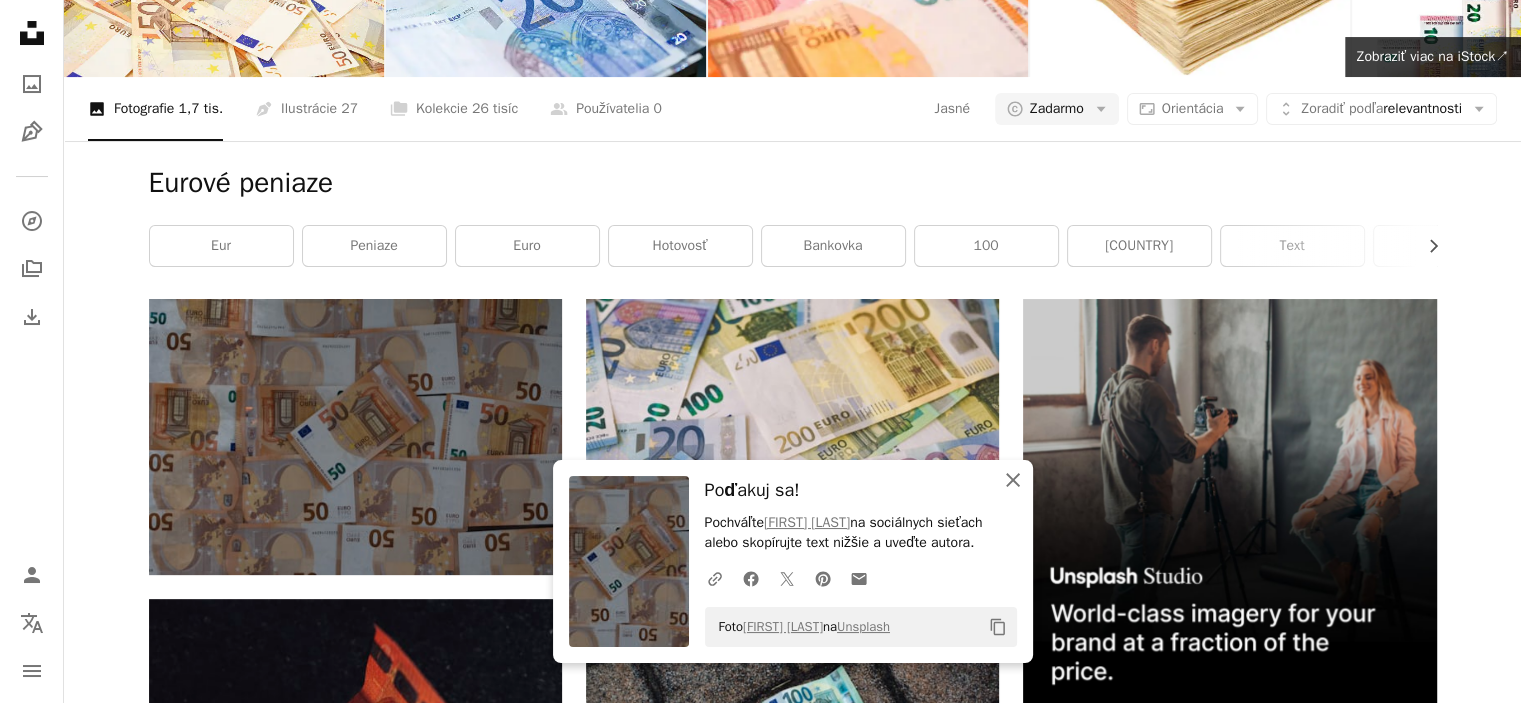 click on "An X shape" 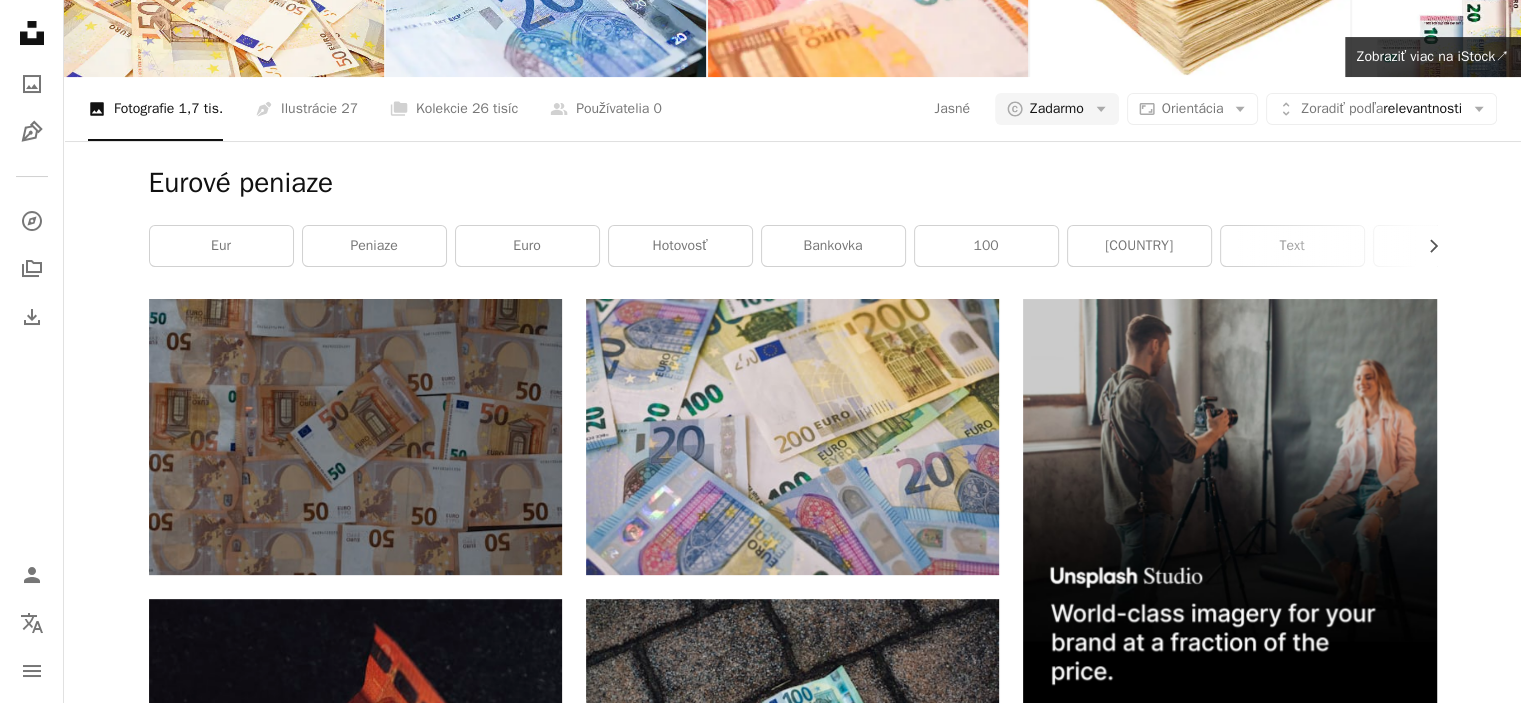 scroll, scrollTop: 2924, scrollLeft: 0, axis: vertical 